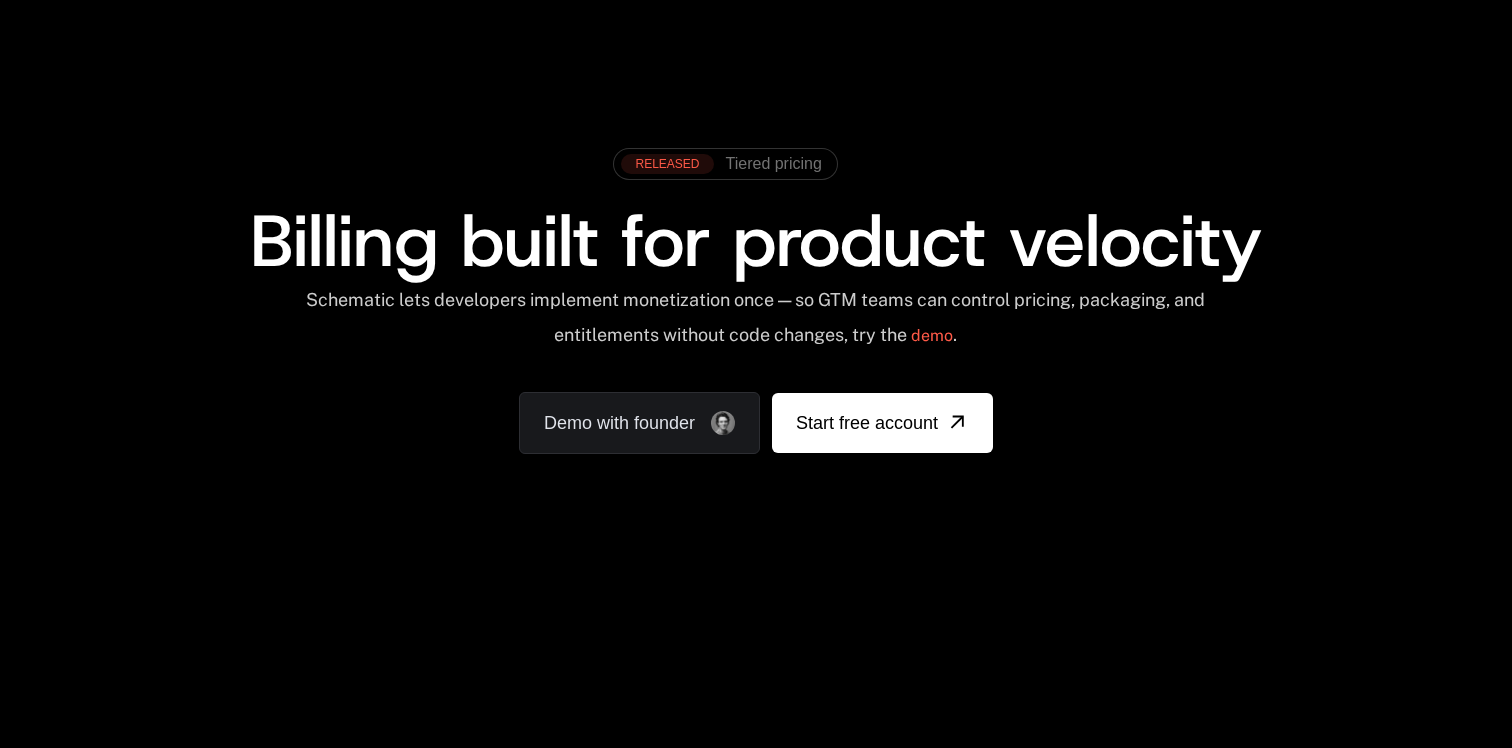 scroll, scrollTop: 0, scrollLeft: 0, axis: both 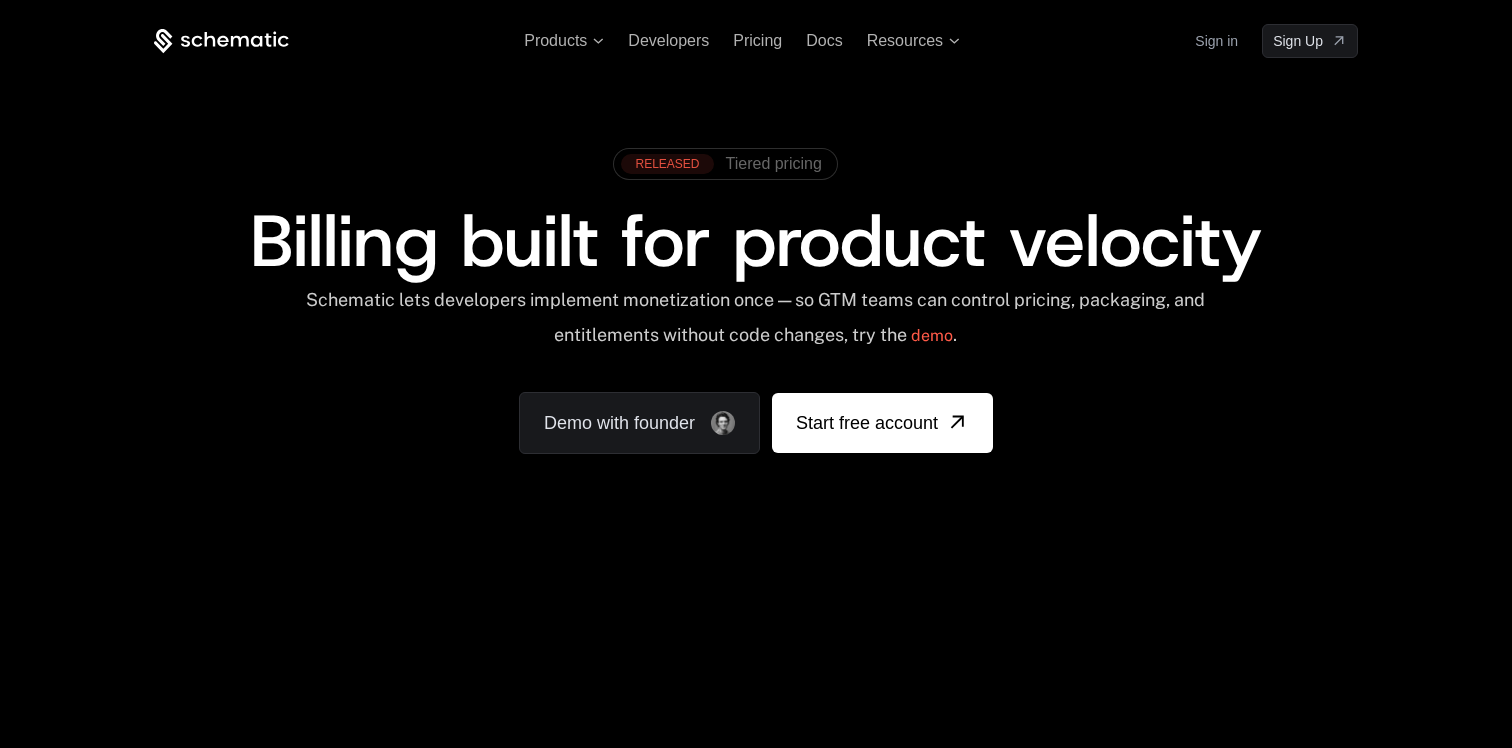 click on "Tiered pricing" at bounding box center (774, 164) 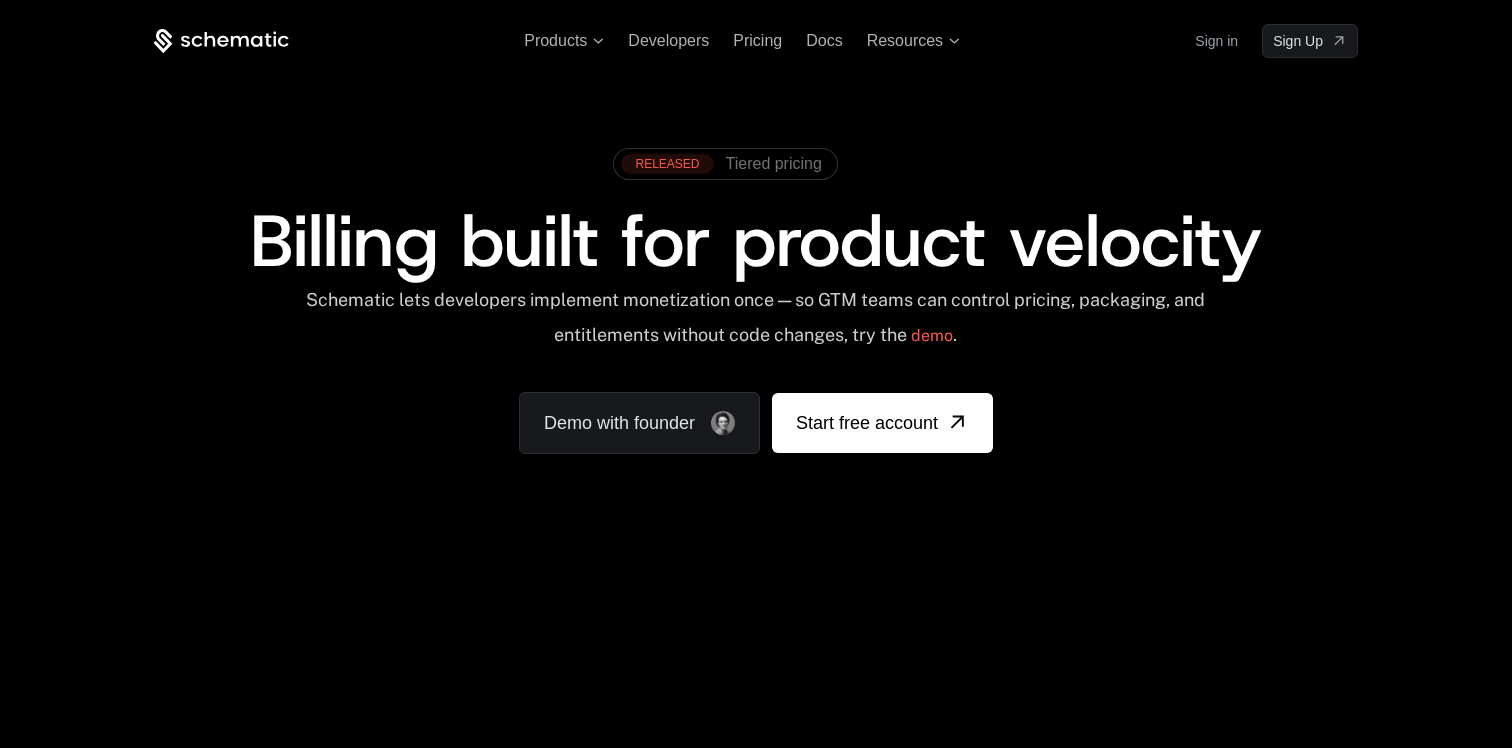 scroll, scrollTop: 0, scrollLeft: 0, axis: both 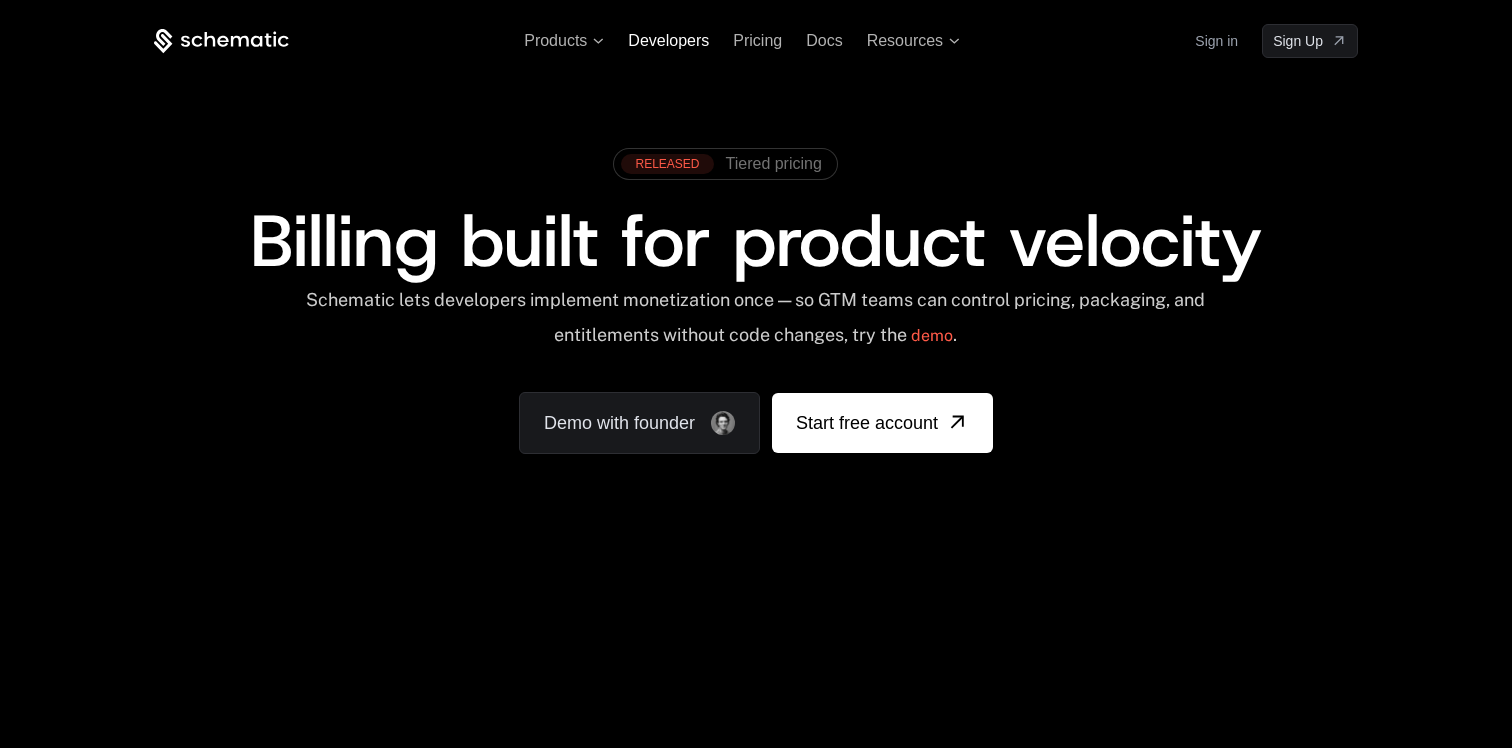 click on "Developers" at bounding box center (668, 40) 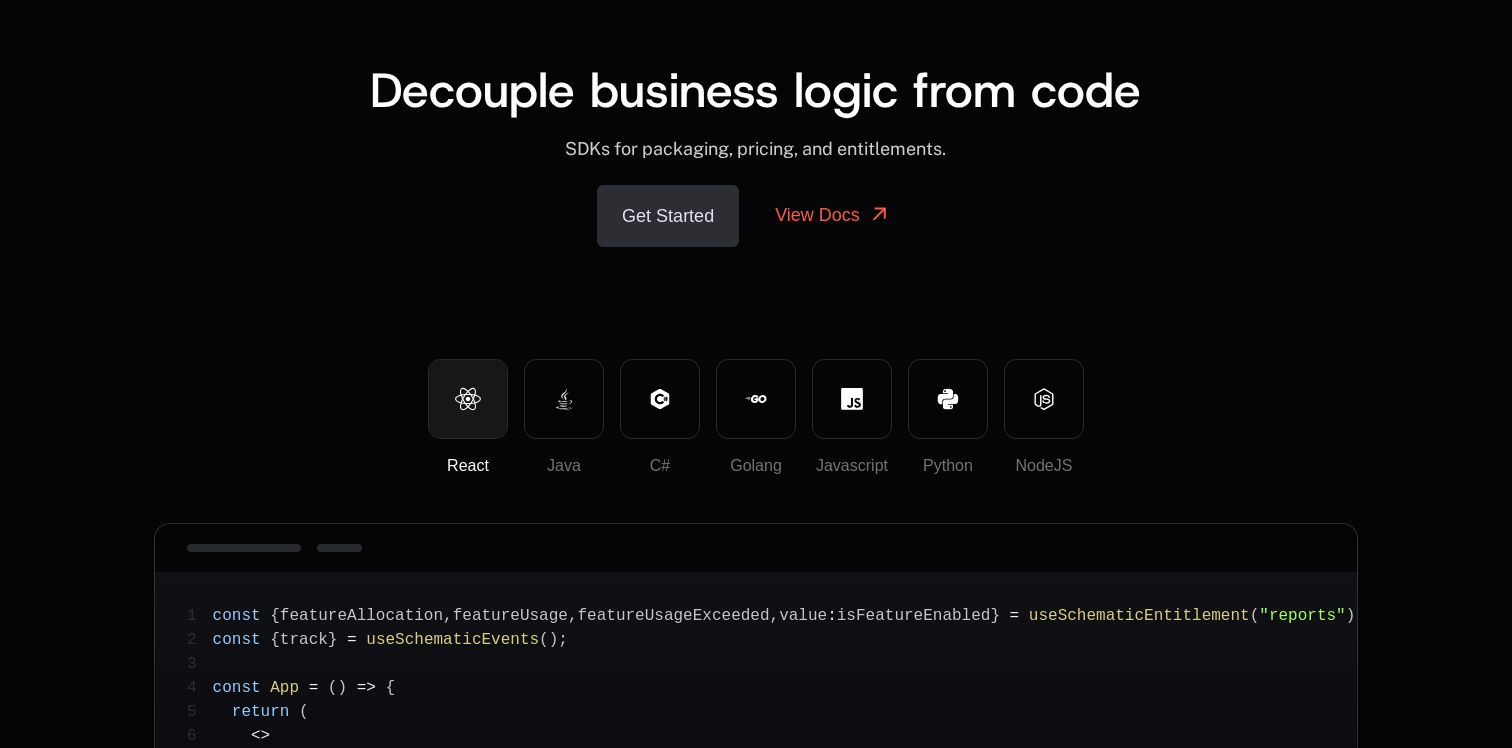 scroll, scrollTop: 89, scrollLeft: 0, axis: vertical 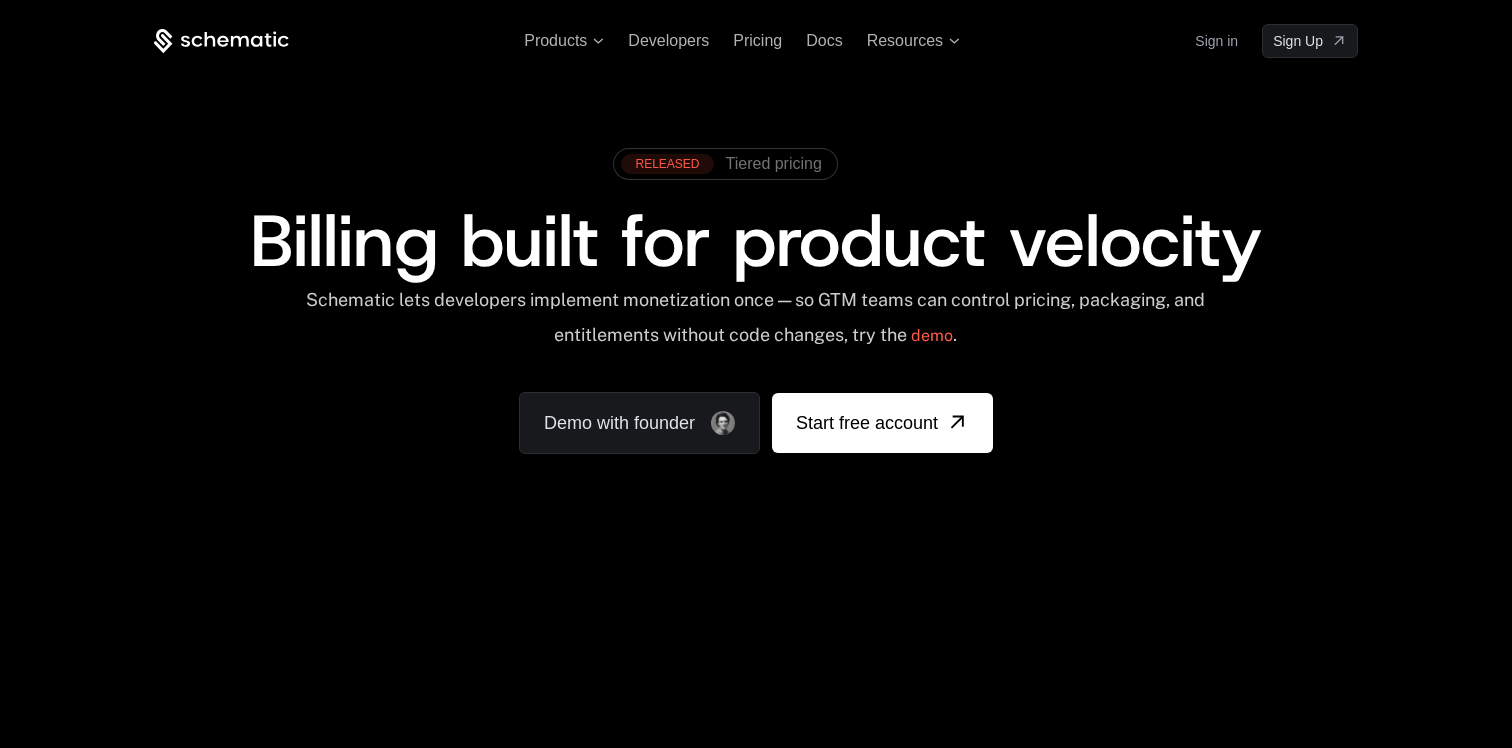 click on "Products Developers Pricing Docs Resources Sign in Sign Up" at bounding box center (756, 41) 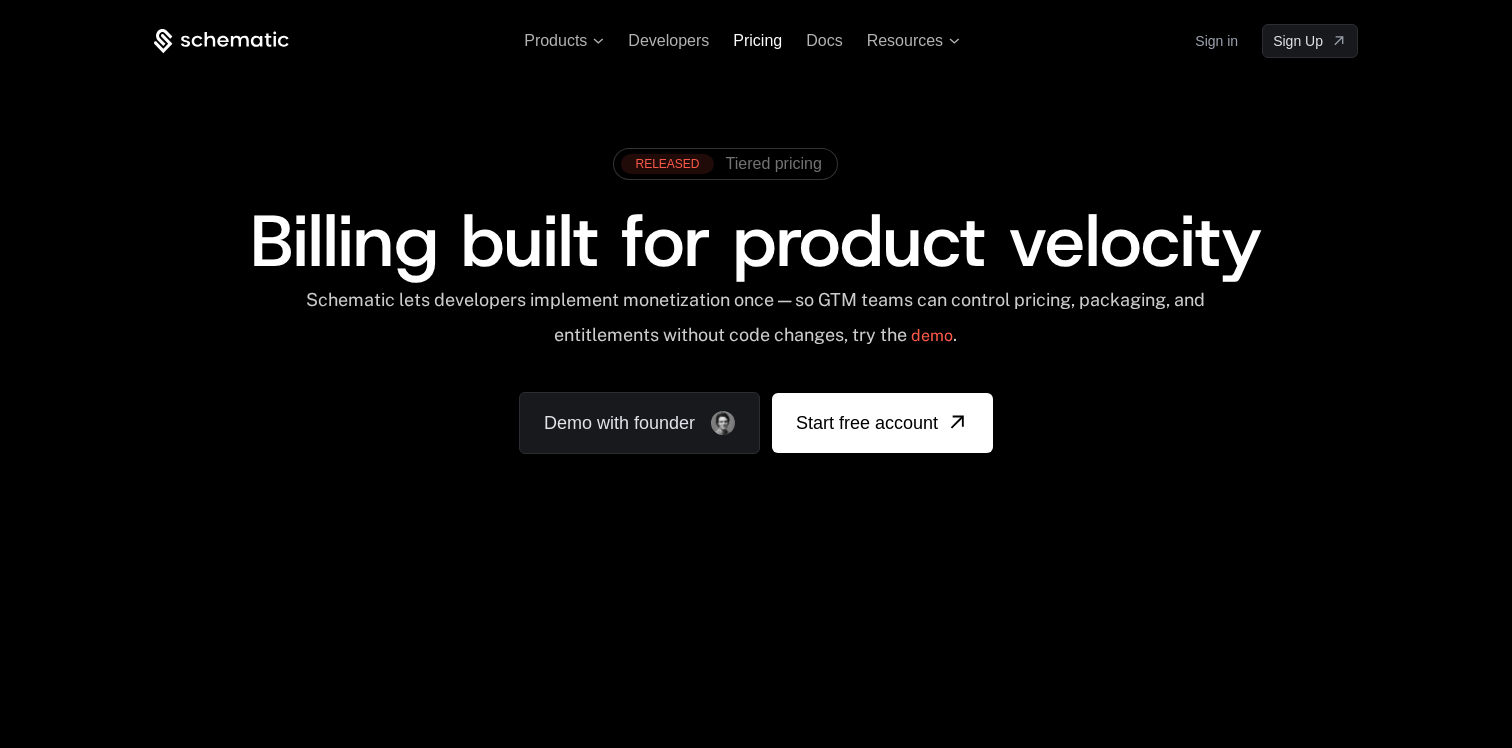 click on "Pricing" at bounding box center (757, 40) 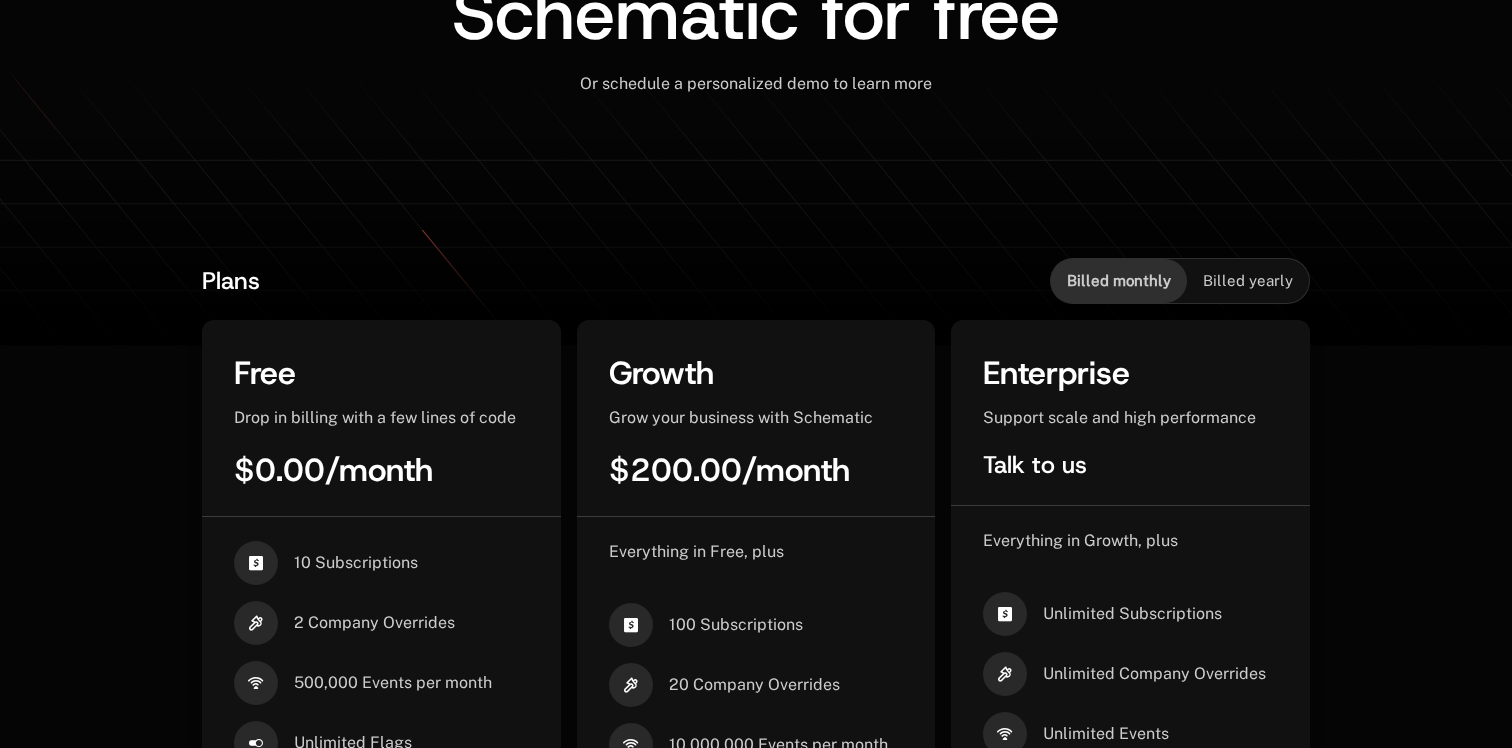scroll, scrollTop: 307, scrollLeft: 0, axis: vertical 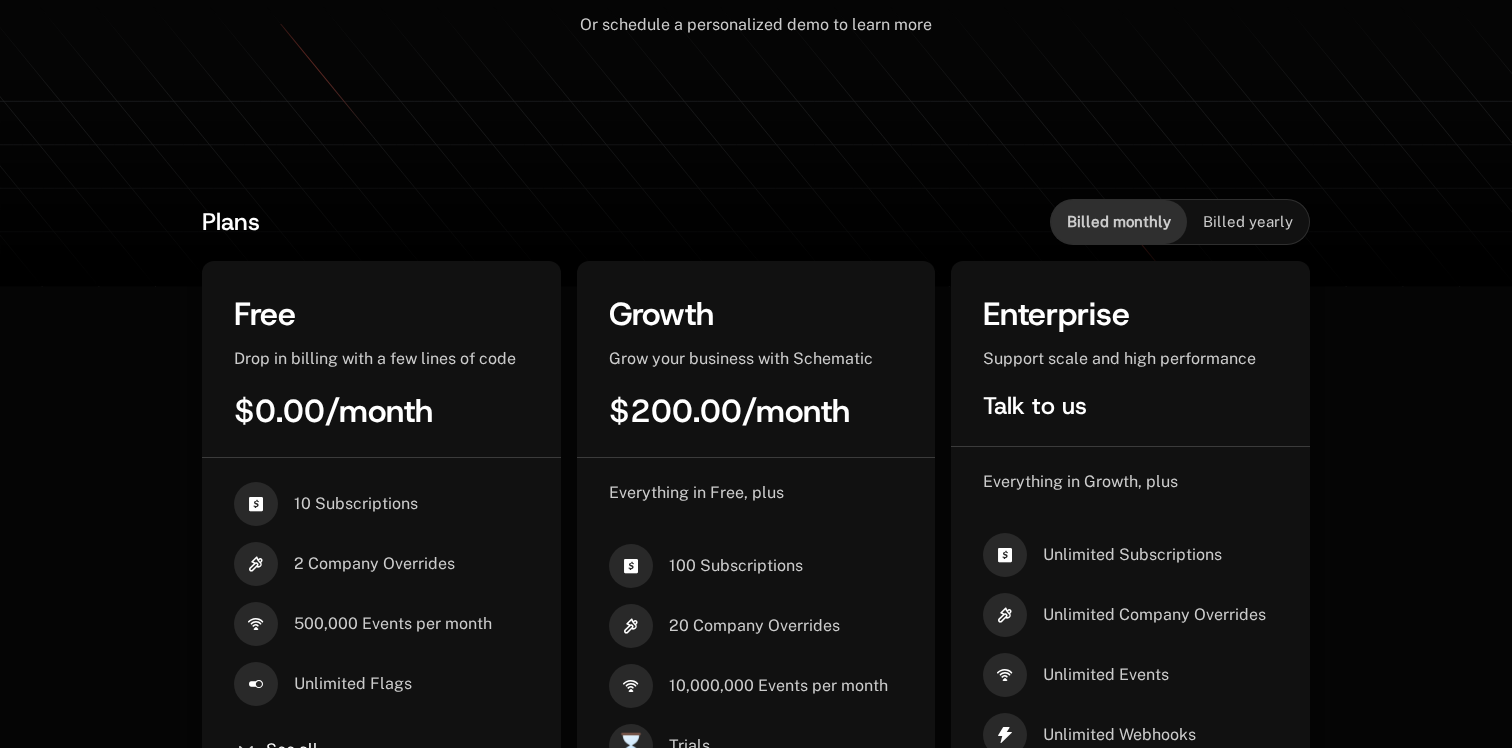 click on "Billed yearly" at bounding box center (1248, 222) 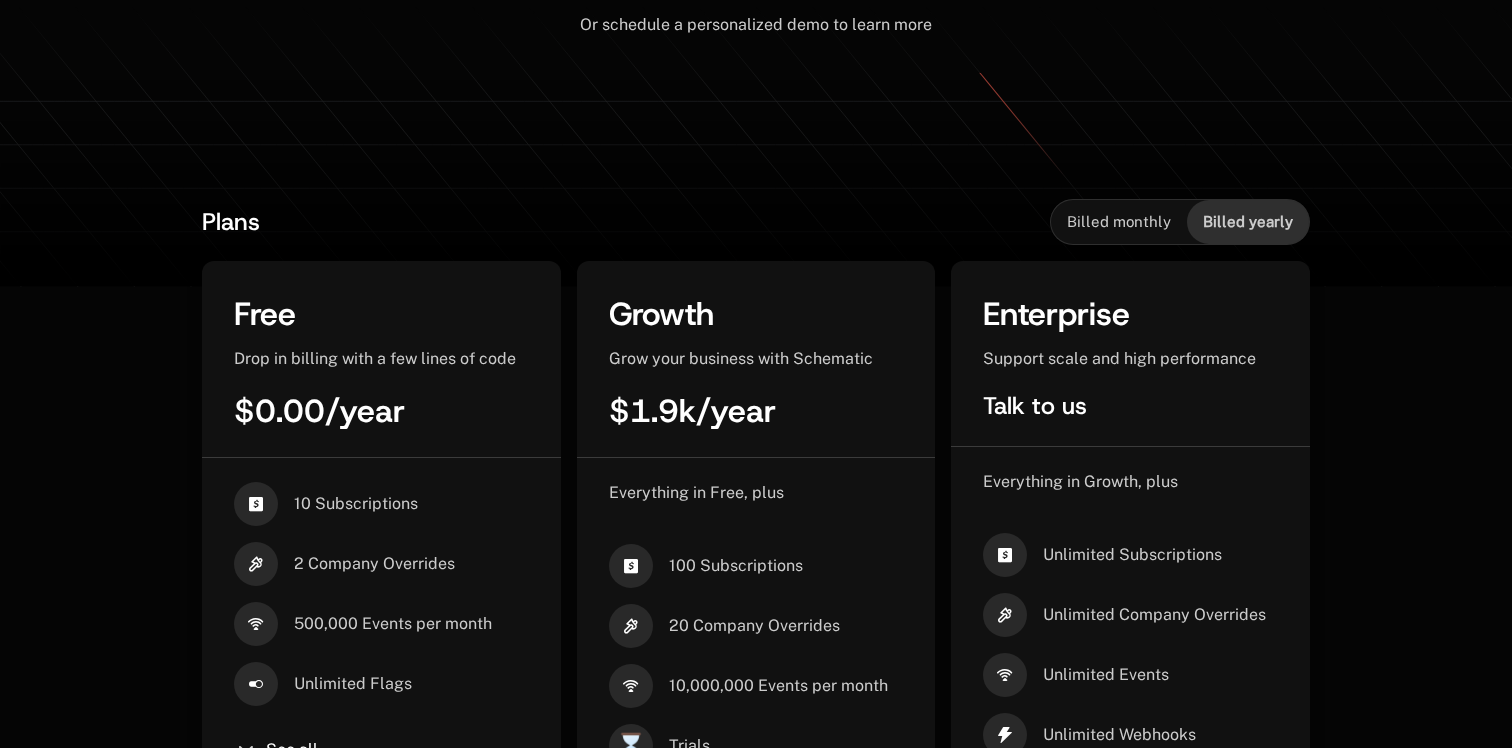 click on "Billed monthly" at bounding box center [1119, 222] 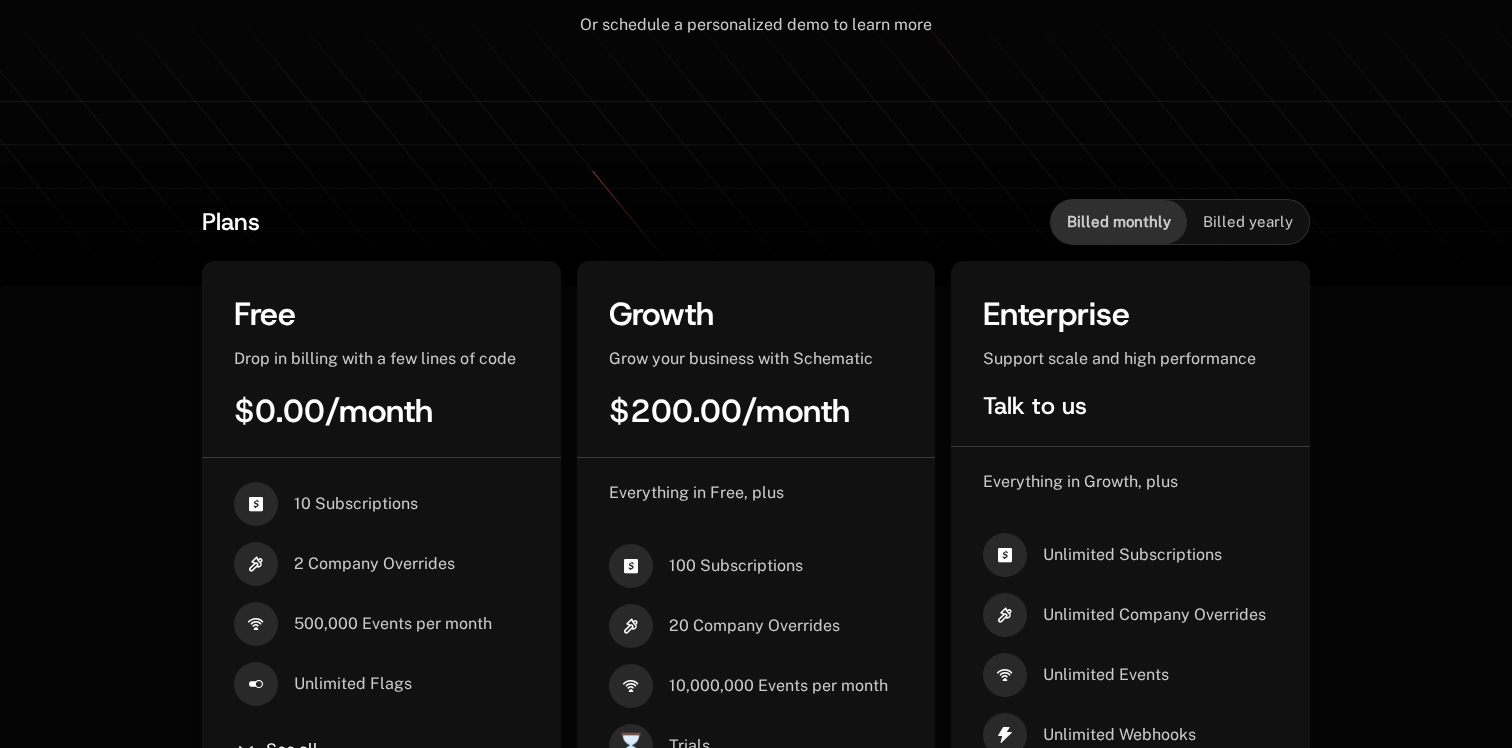 click on "Billed yearly" at bounding box center (1248, 222) 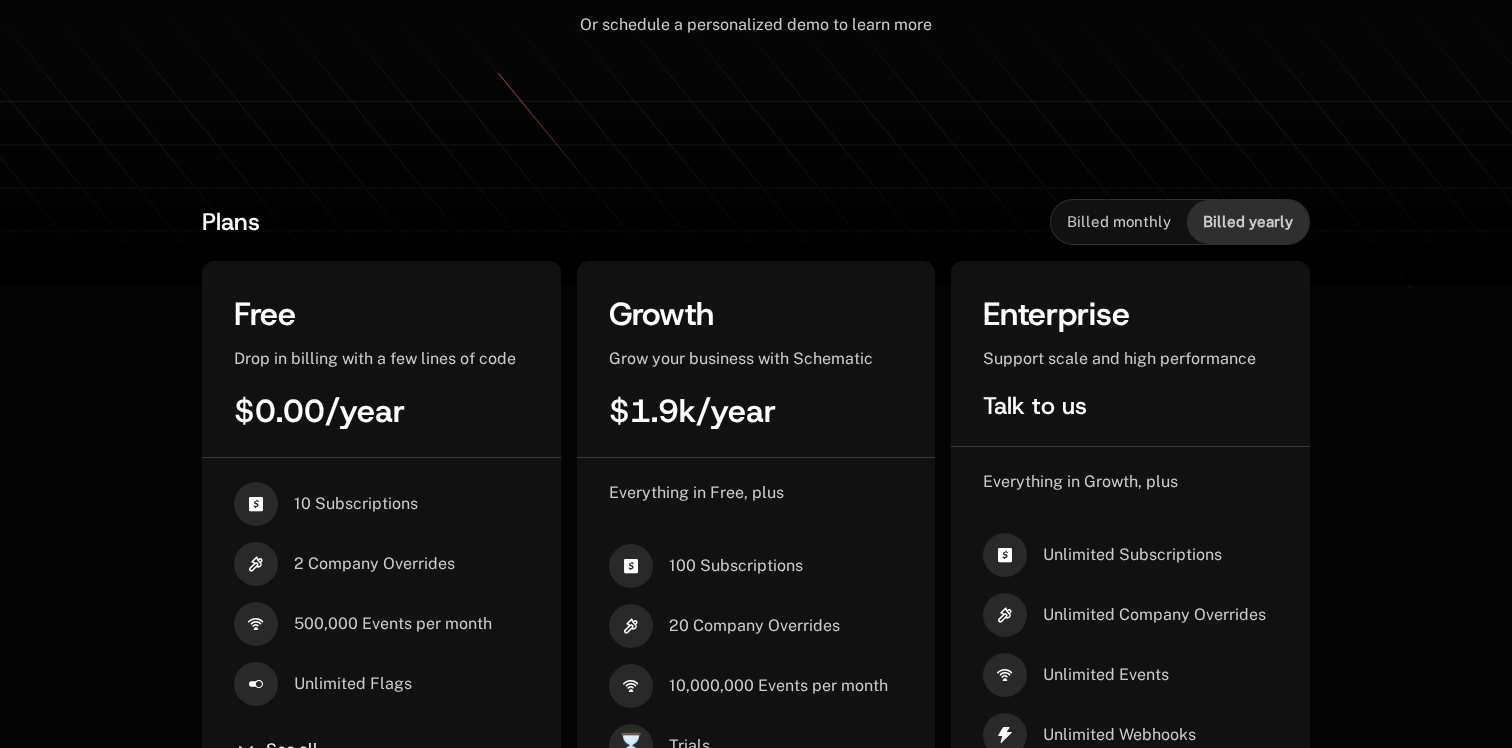 click on "Billed monthly" at bounding box center (1119, 222) 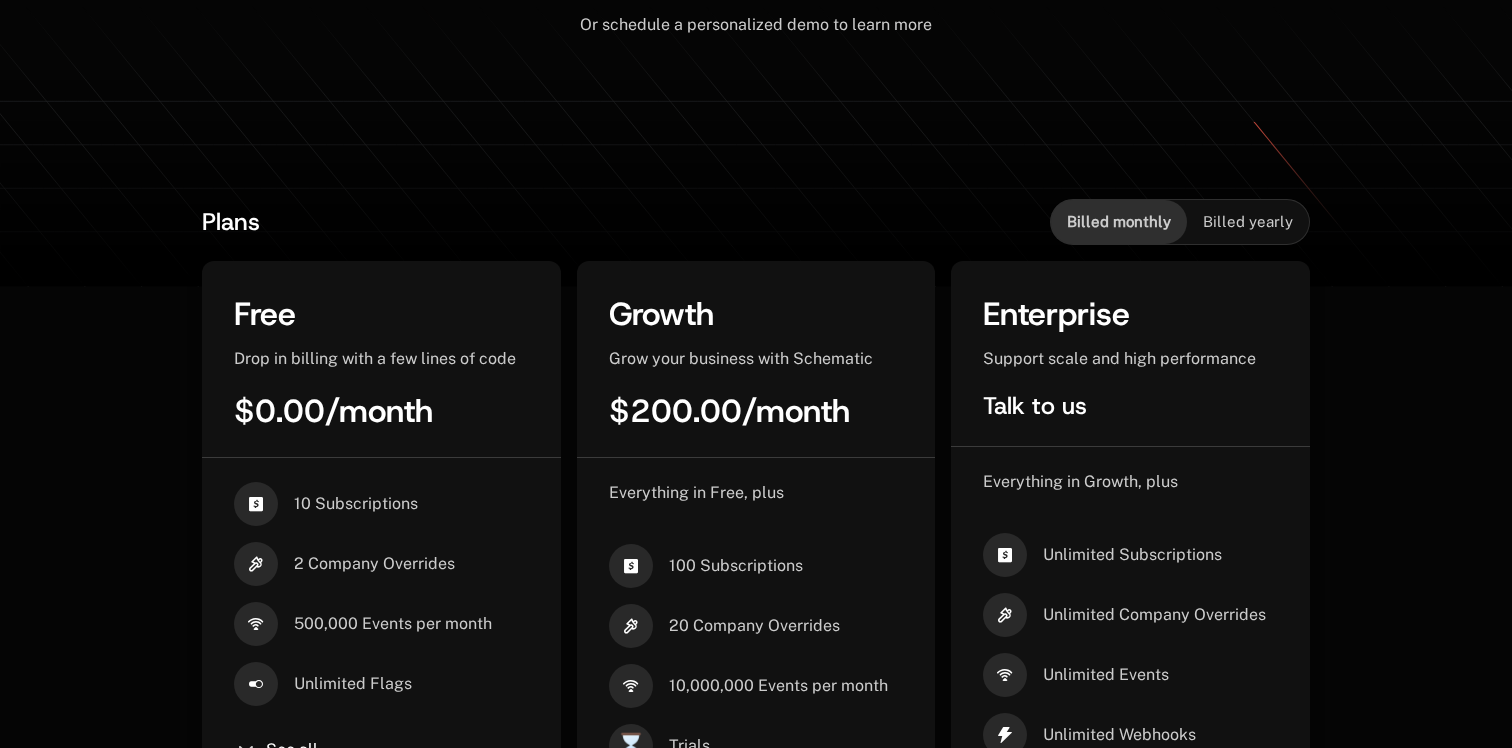 click on "Billed yearly" at bounding box center [1248, 222] 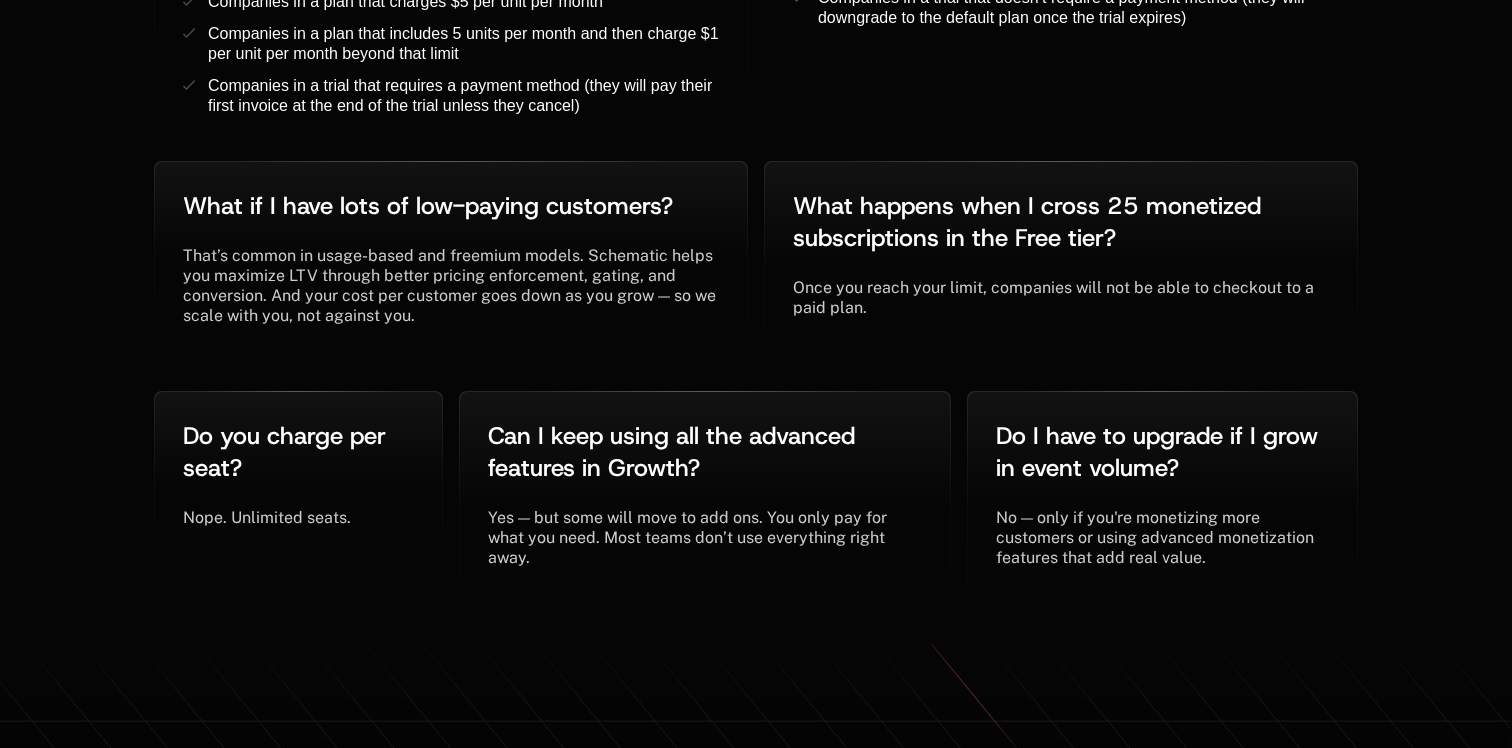 scroll, scrollTop: 4562, scrollLeft: 0, axis: vertical 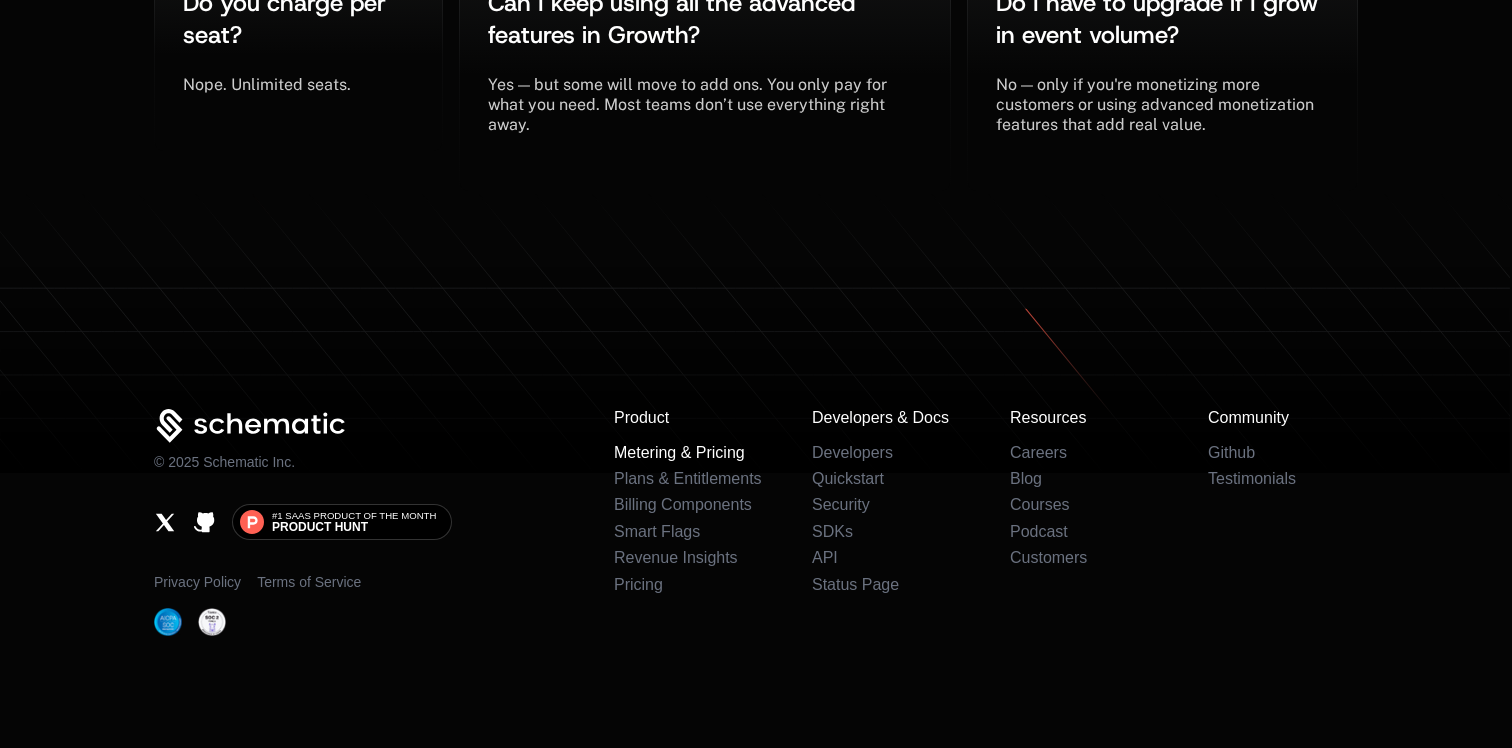 click on "Metering & Pricing" at bounding box center (679, 452) 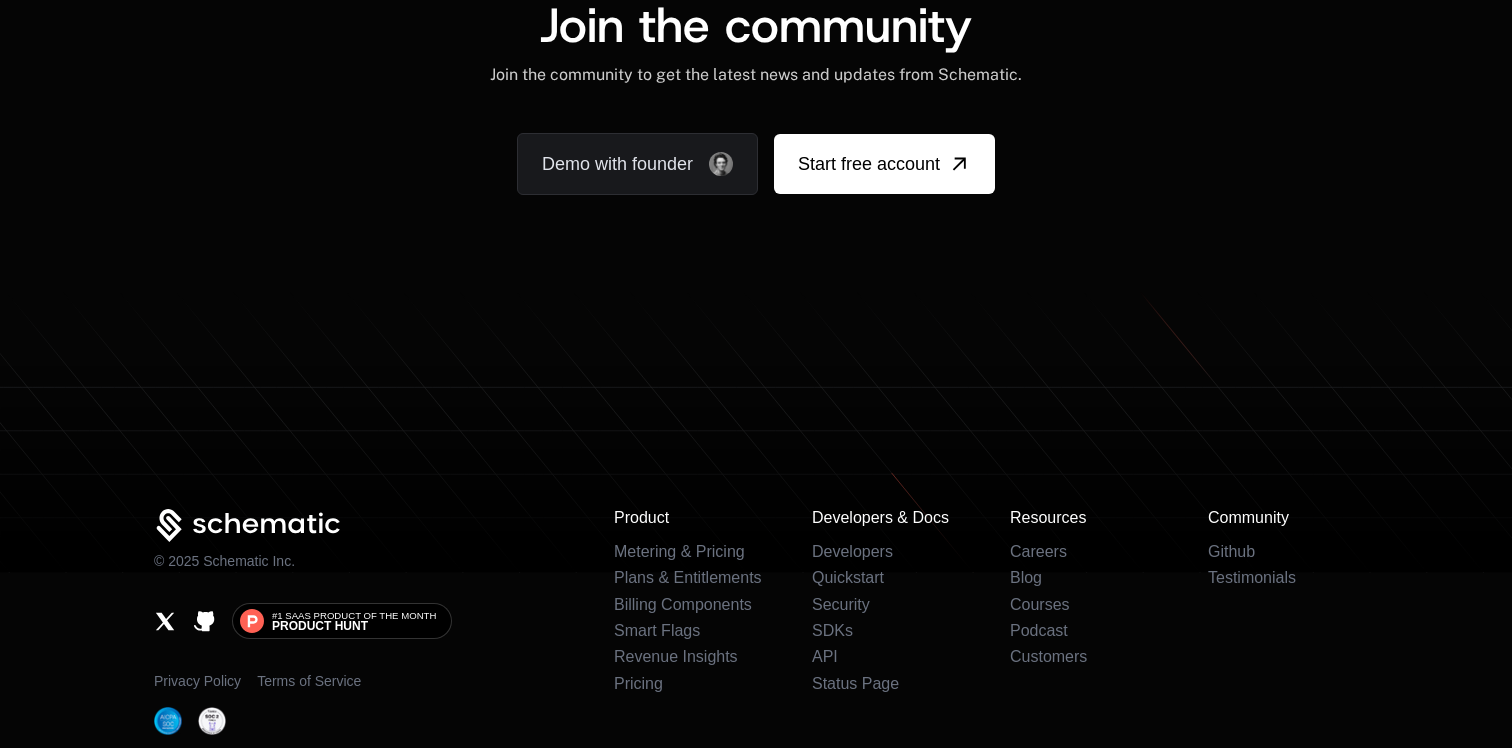 scroll, scrollTop: 3923, scrollLeft: 0, axis: vertical 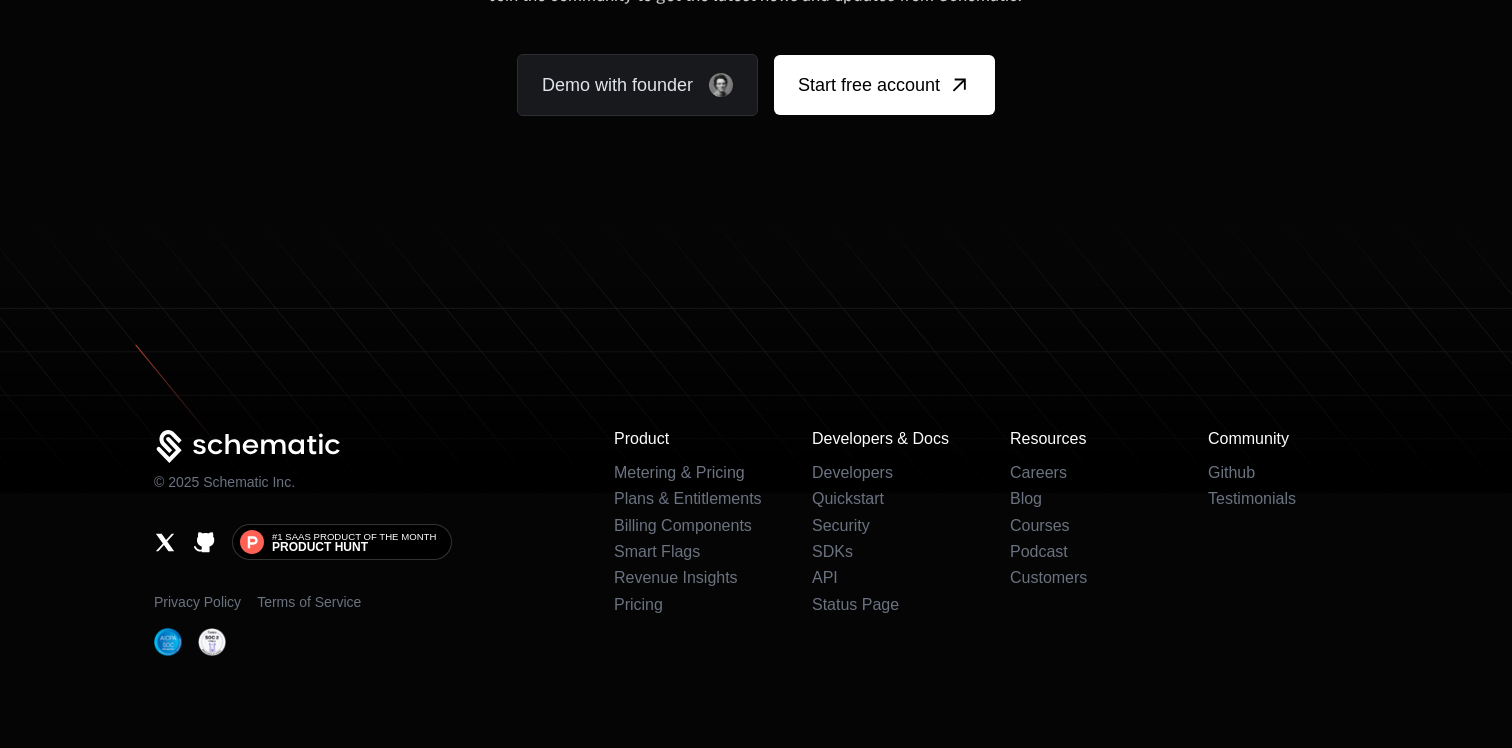 click on "Metering & Pricing Plans & Entitlements Billing Components Smart Flags Revenue Insights Pricing" at bounding box center [689, 539] 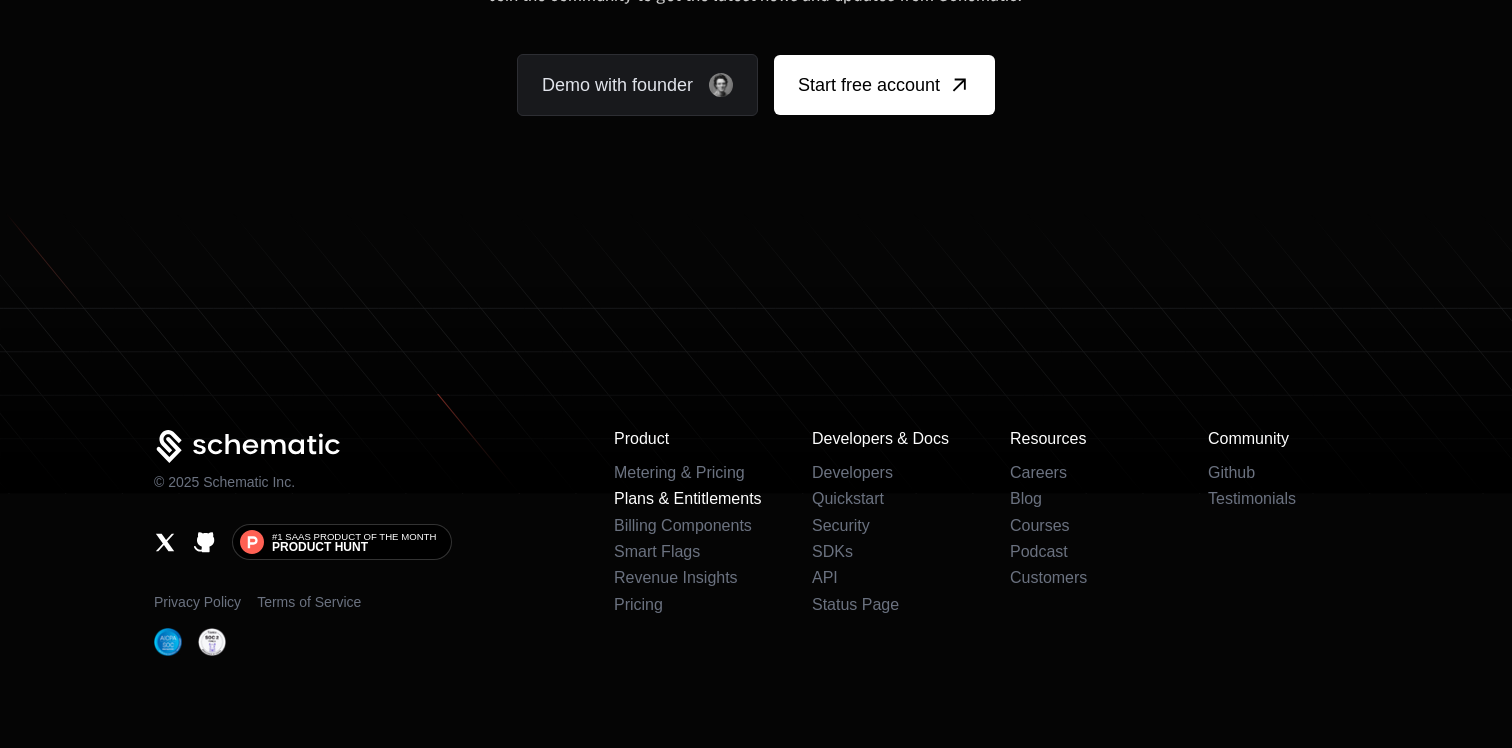 click on "Plans & Entitlements" at bounding box center [688, 498] 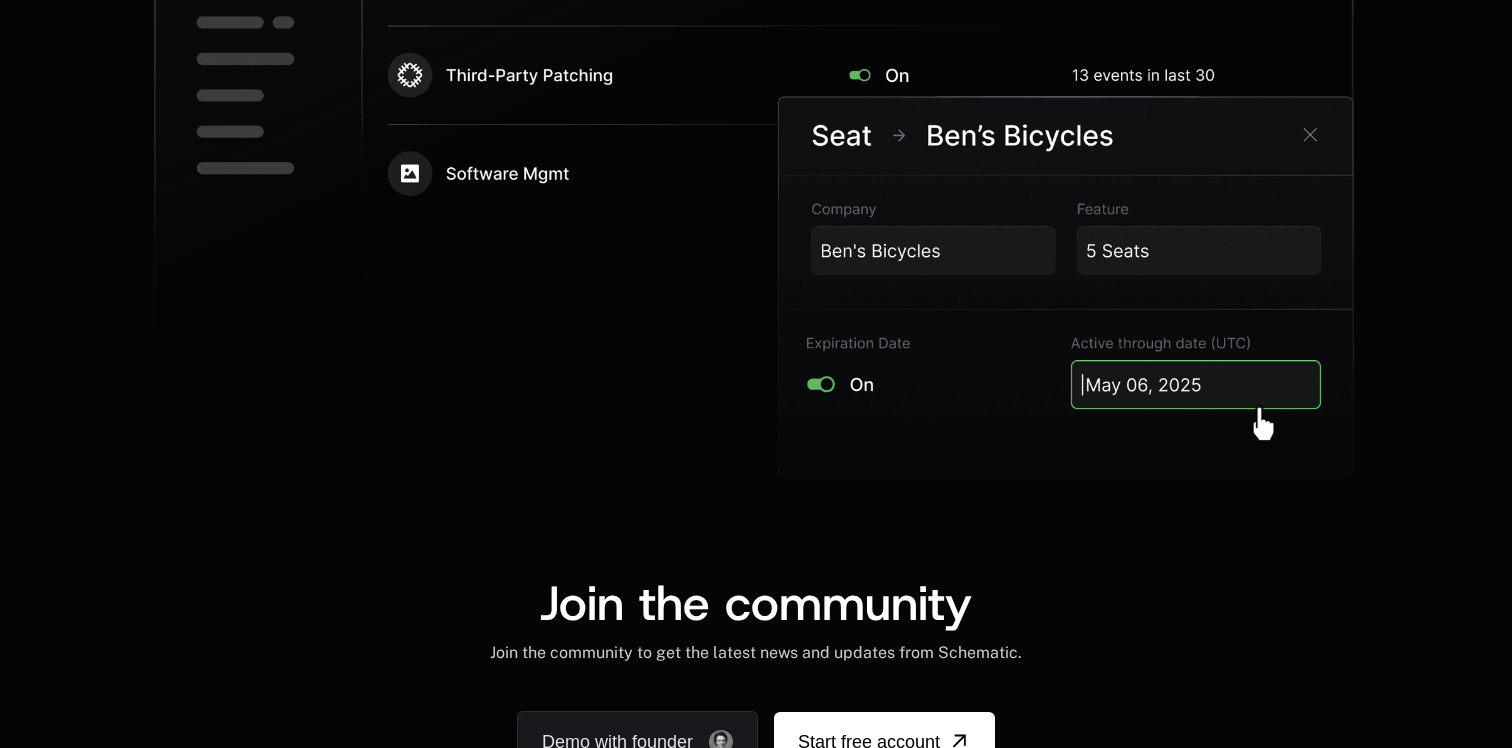 scroll, scrollTop: 4211, scrollLeft: 0, axis: vertical 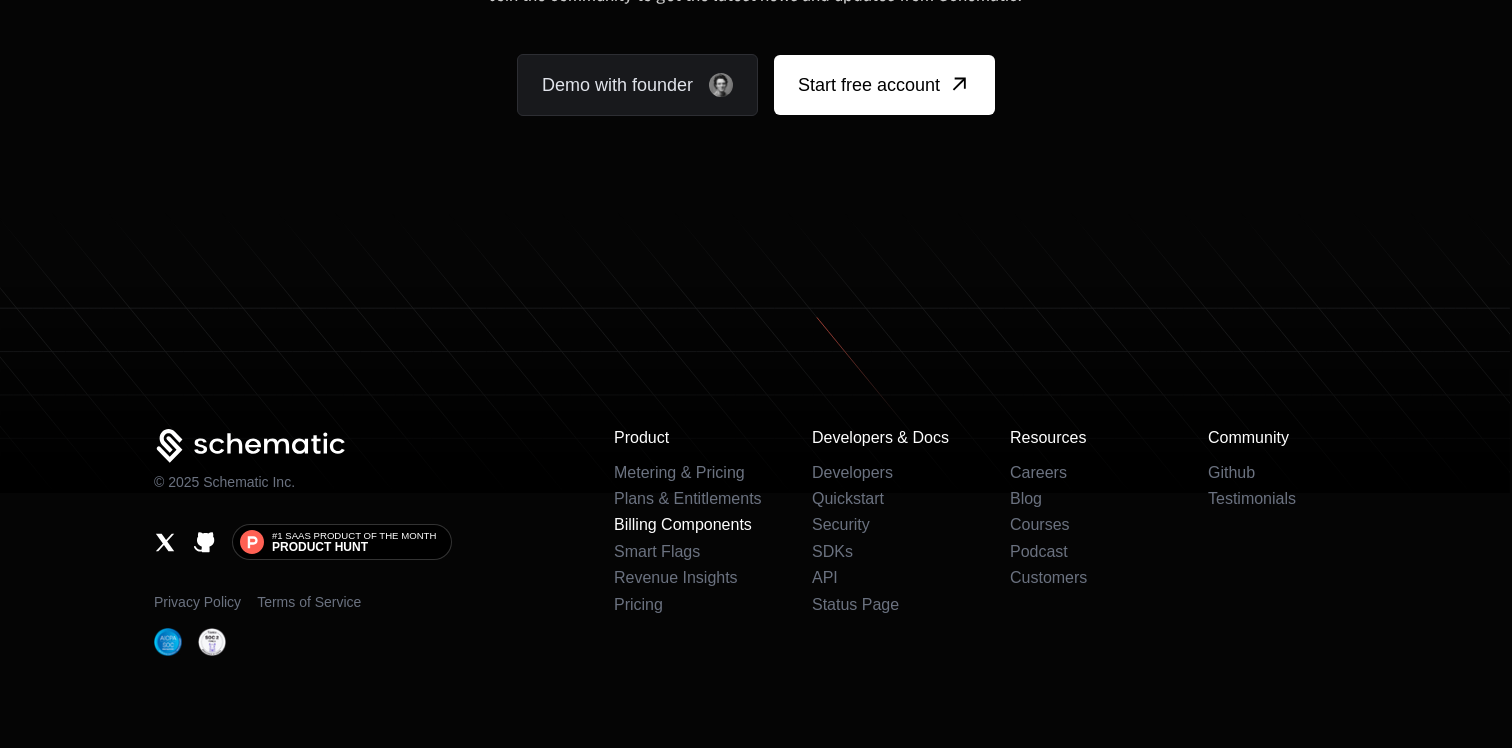 click on "Billing Components" at bounding box center [683, 524] 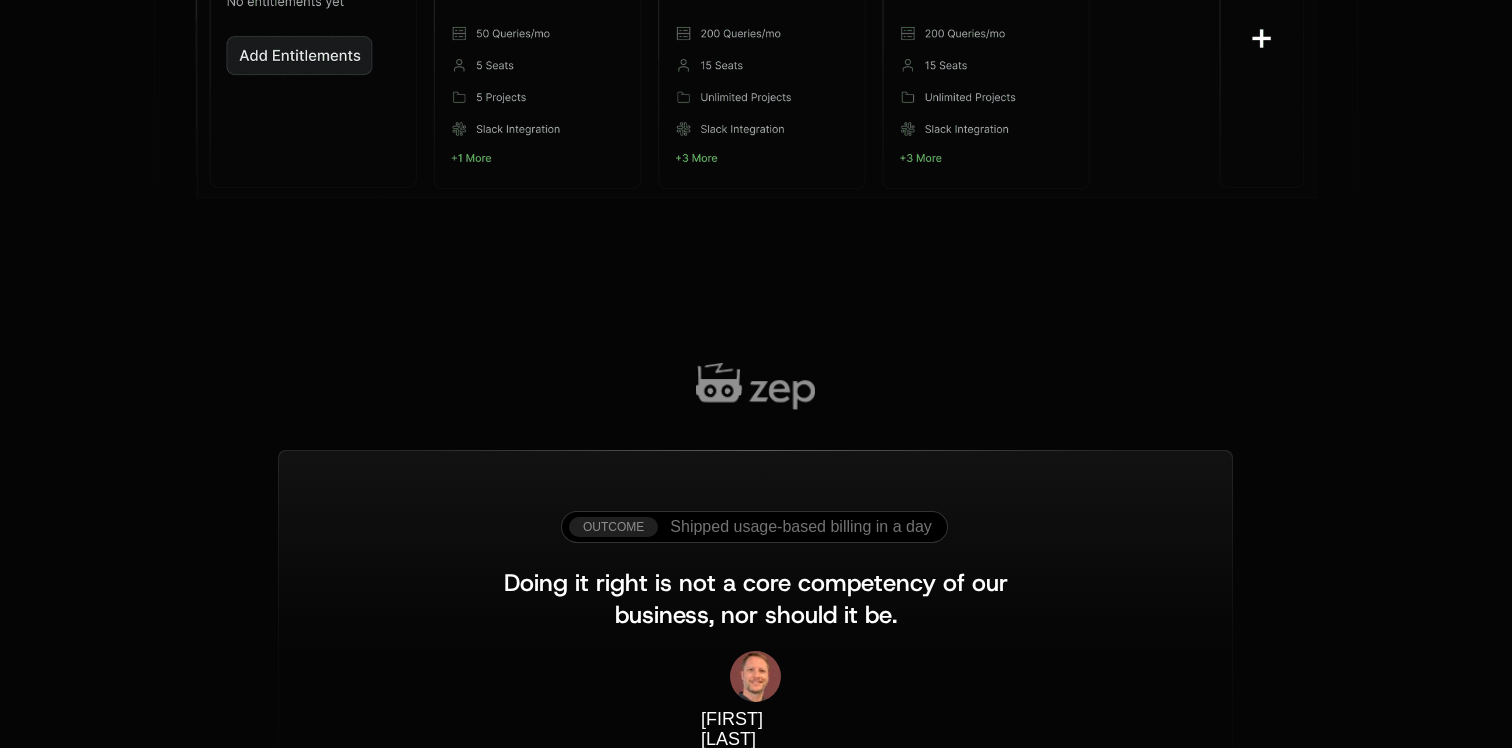 scroll, scrollTop: 0, scrollLeft: 0, axis: both 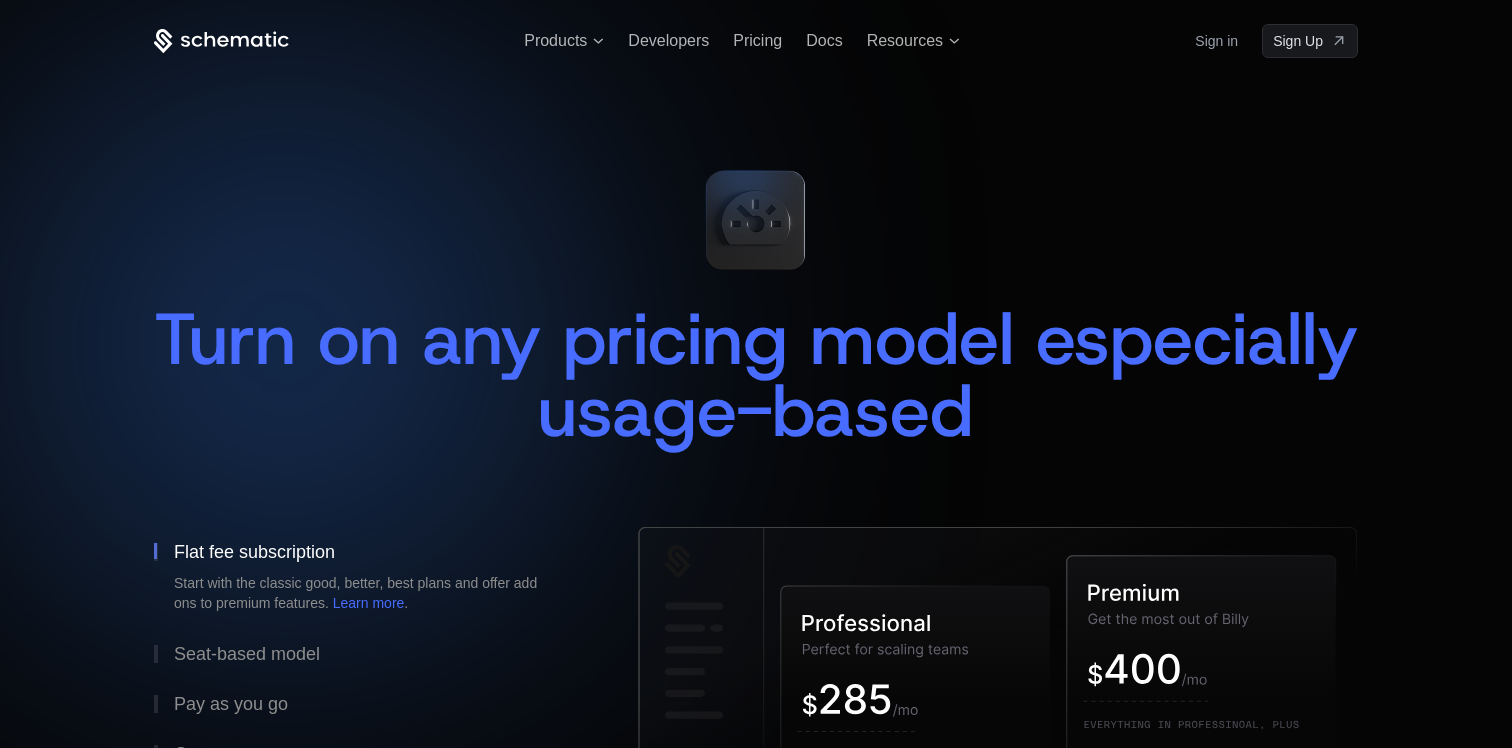 click on "Products Developers Pricing Docs Resources Sign in Sign Up" at bounding box center [756, 41] 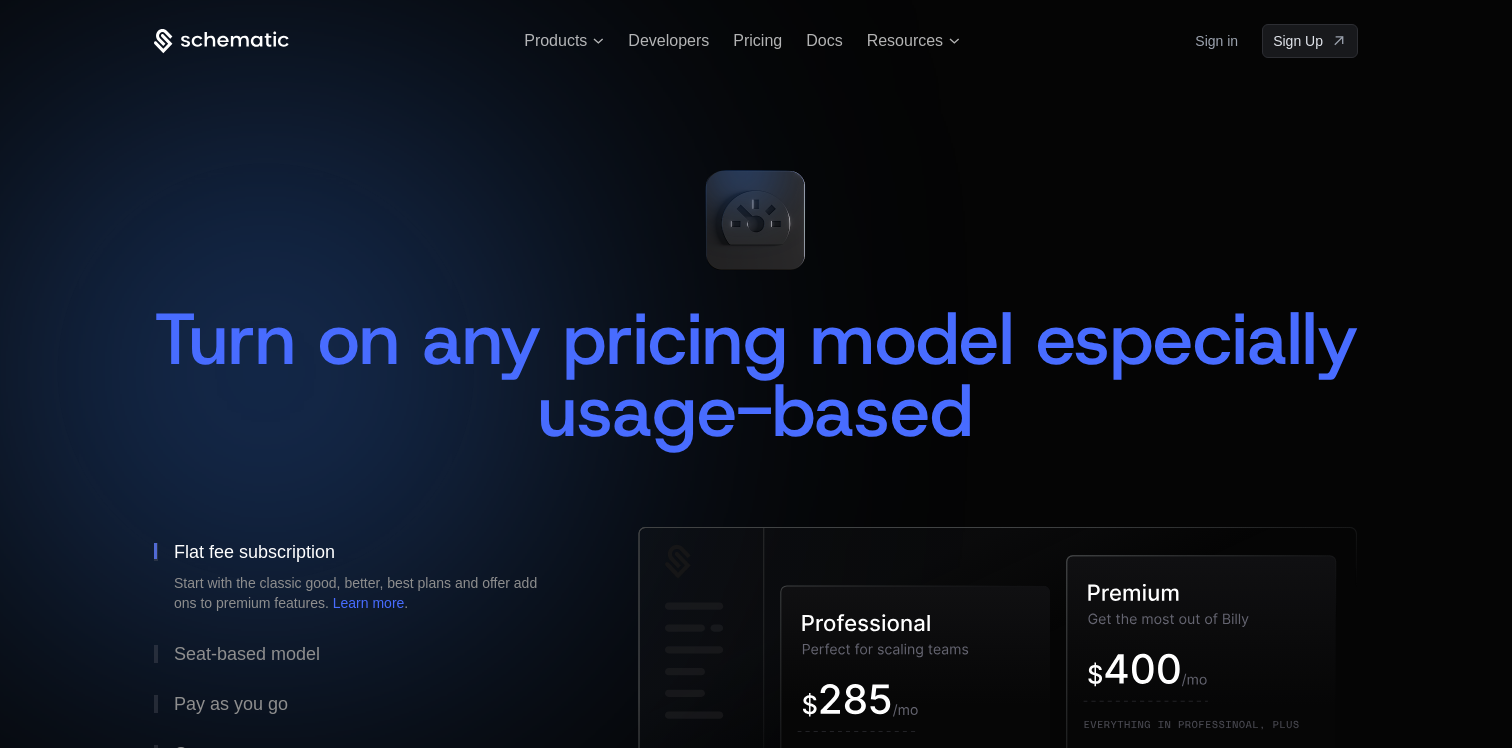 click 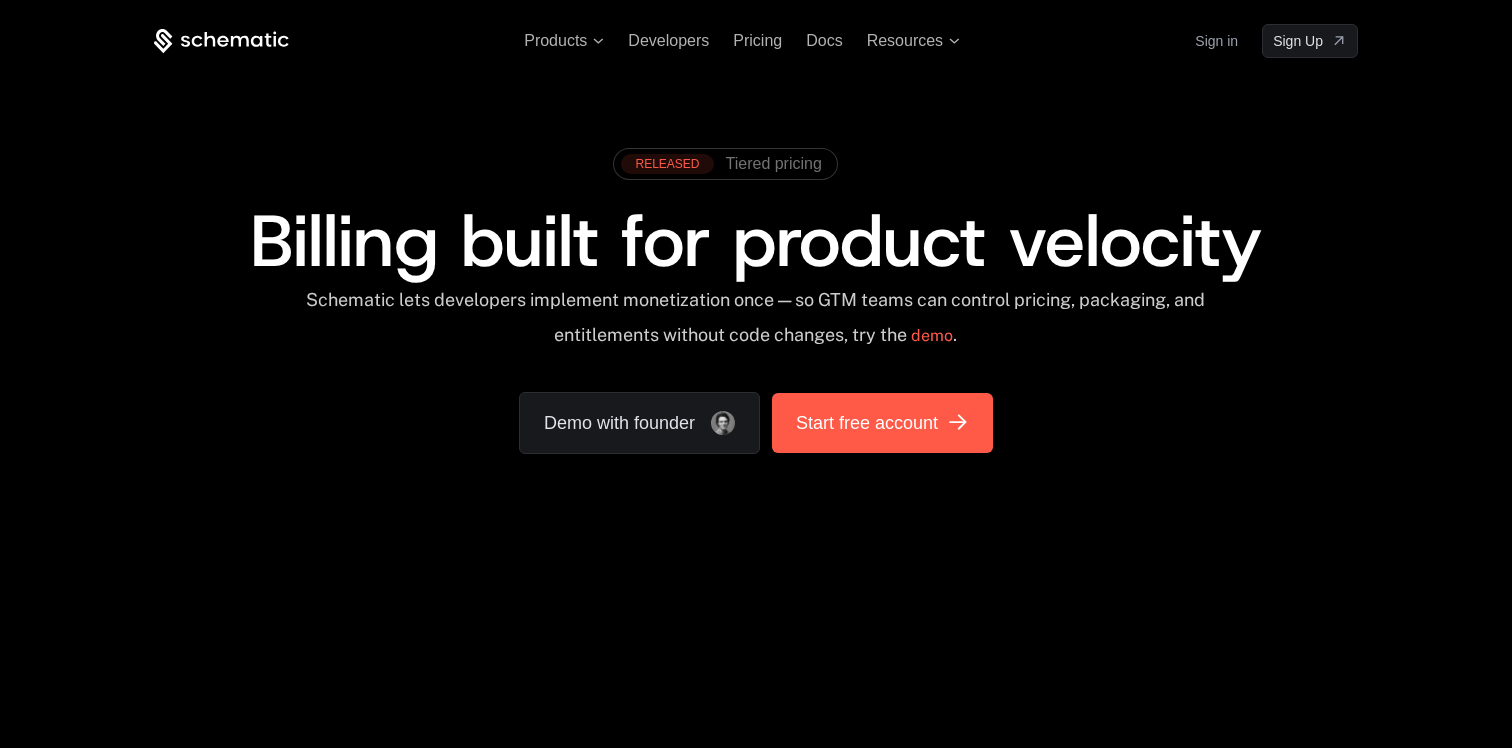 click on "Start free account" at bounding box center [867, 423] 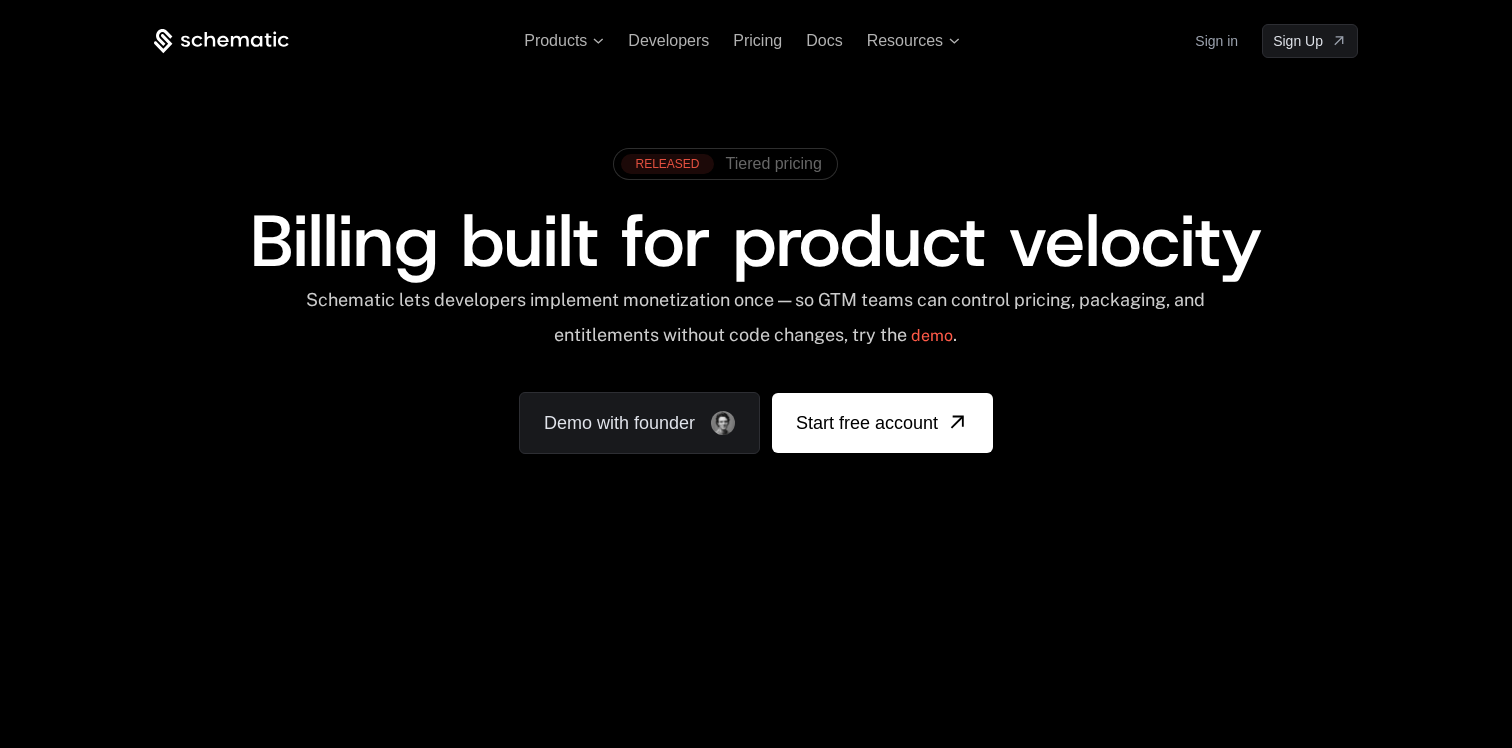 click on "Tiered pricing" at bounding box center (774, 164) 